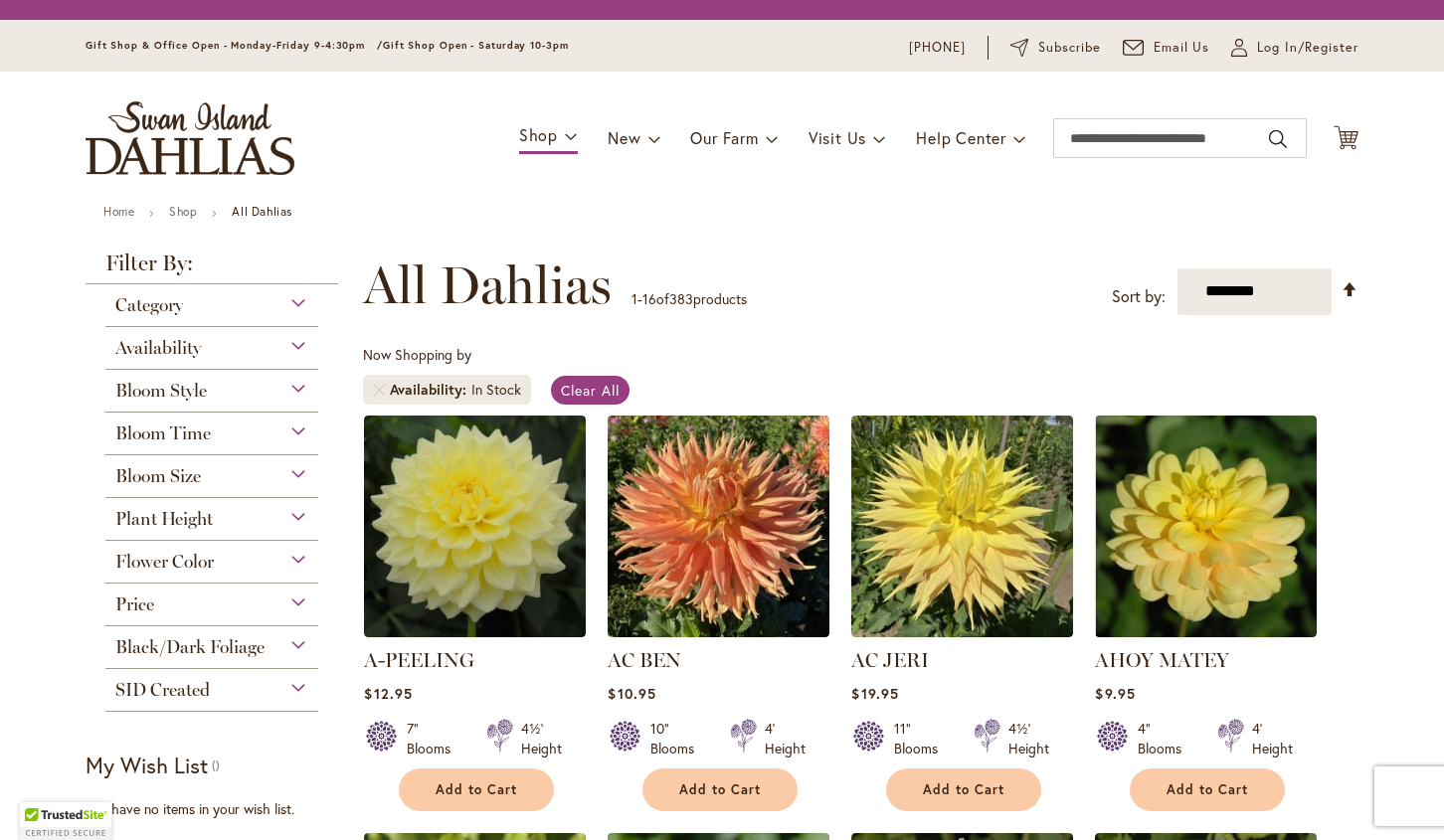 scroll, scrollTop: 0, scrollLeft: 0, axis: both 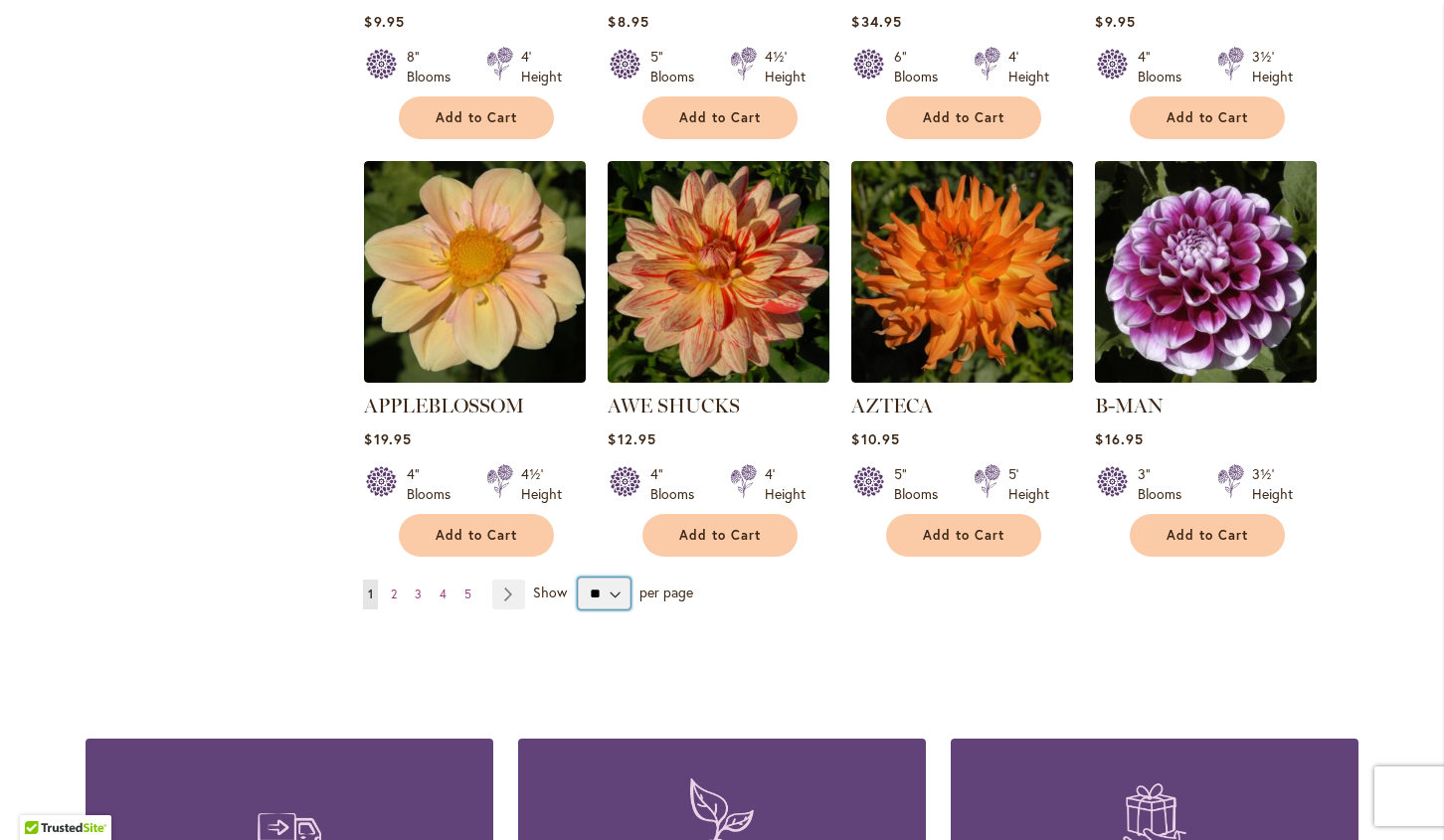 click on "**
**
**
**" at bounding box center [604, 593] 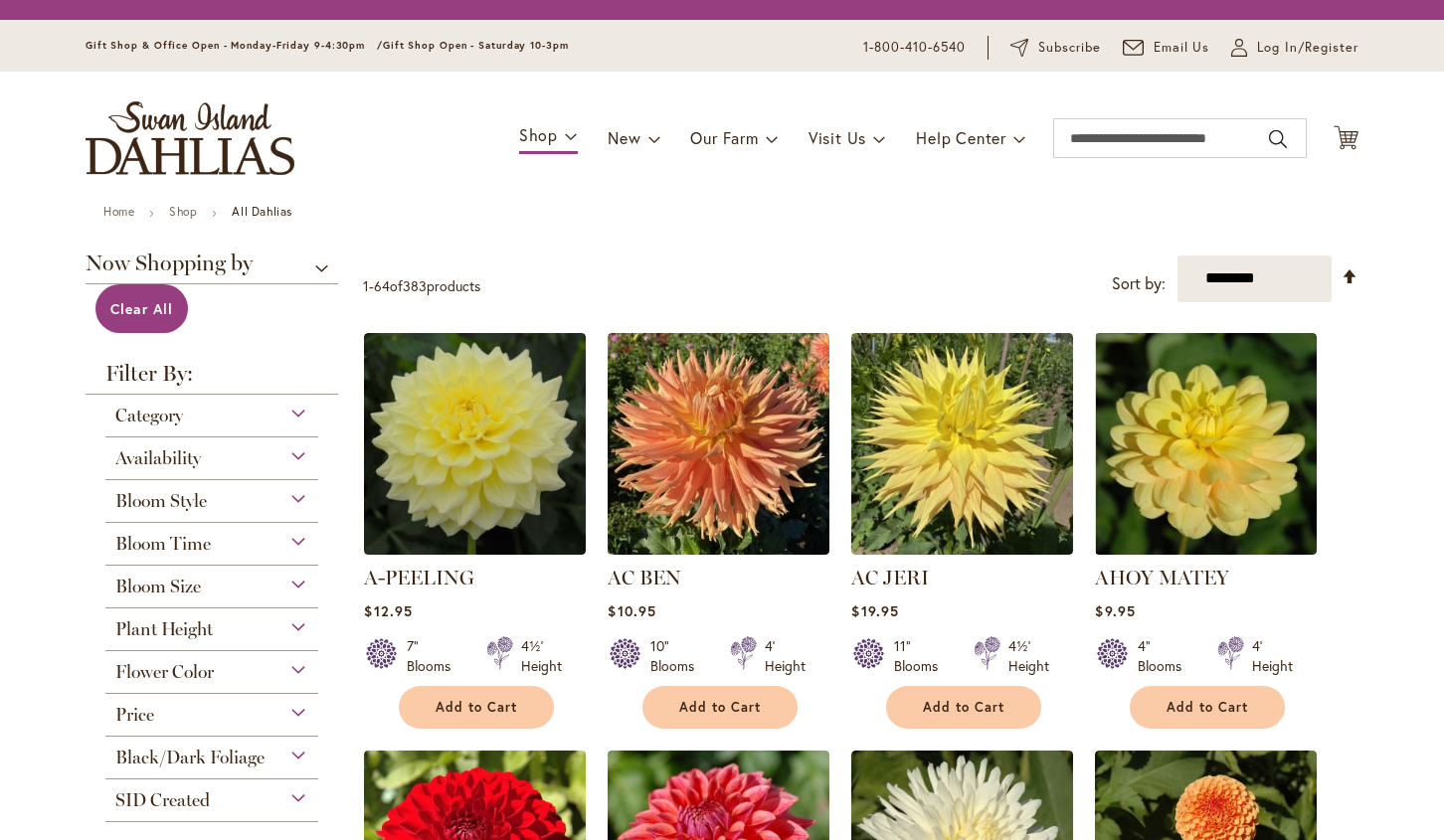 scroll, scrollTop: 0, scrollLeft: 0, axis: both 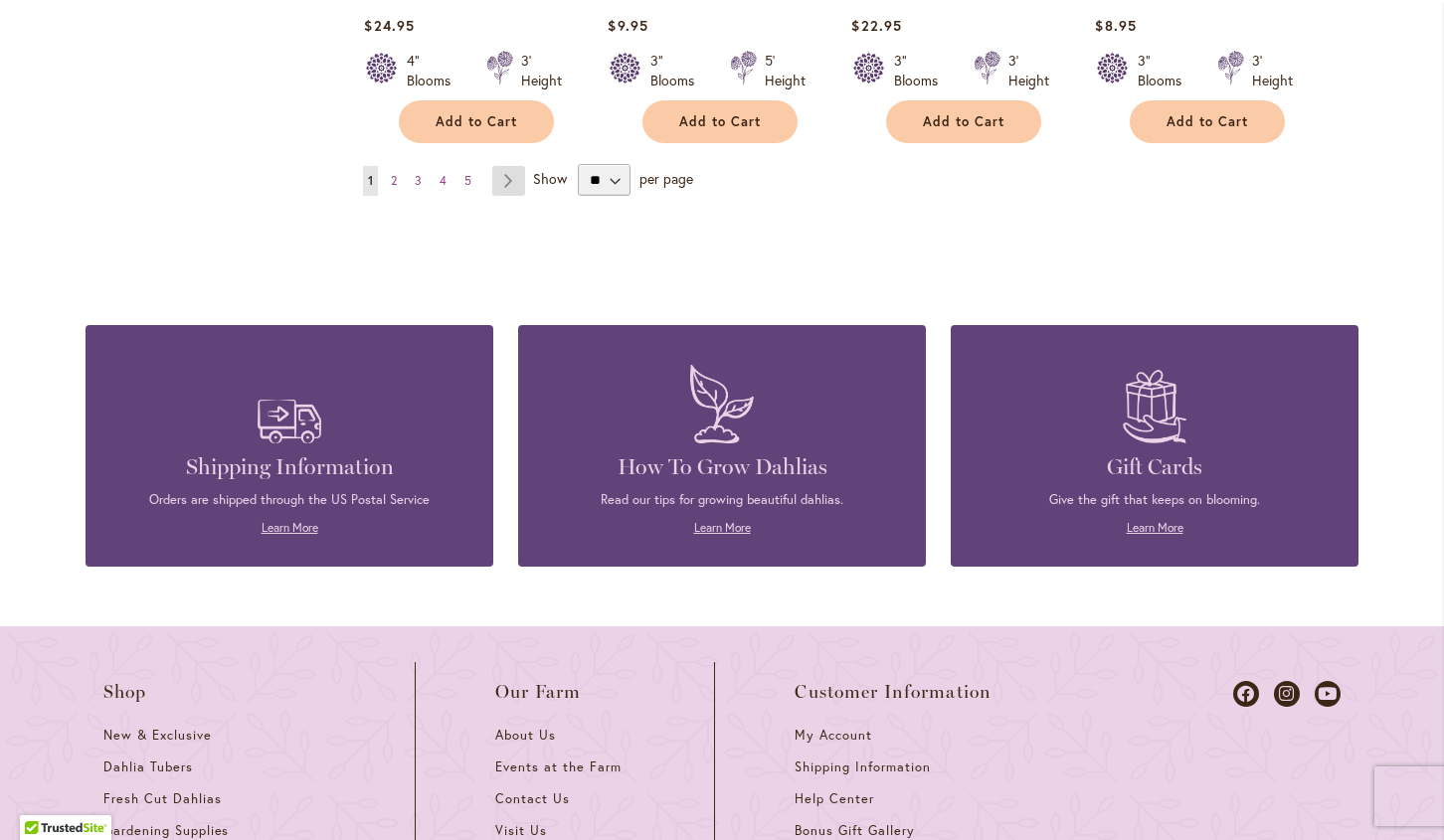 click on "Page
Next" at bounding box center (508, 181) 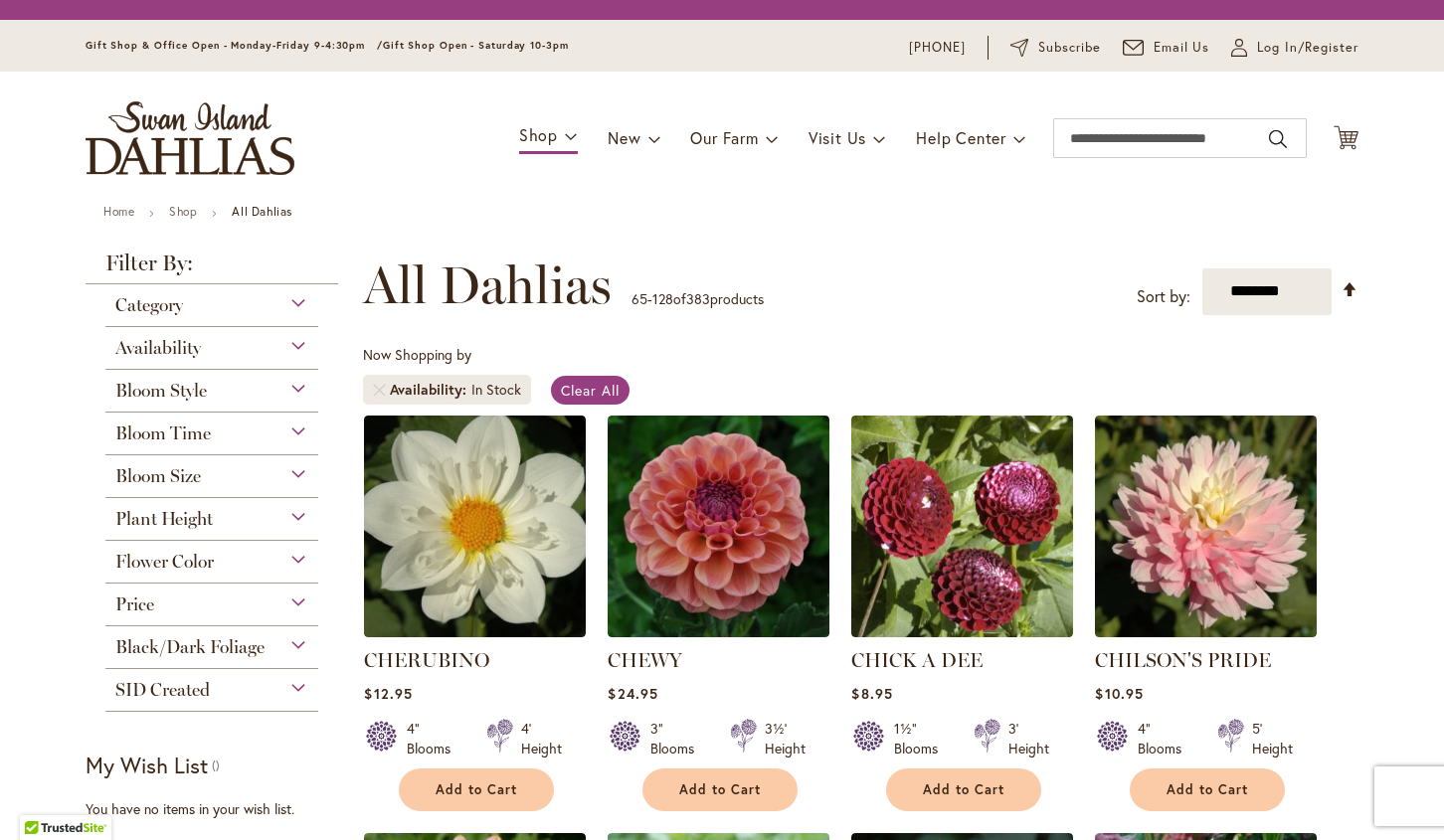 scroll, scrollTop: 0, scrollLeft: 0, axis: both 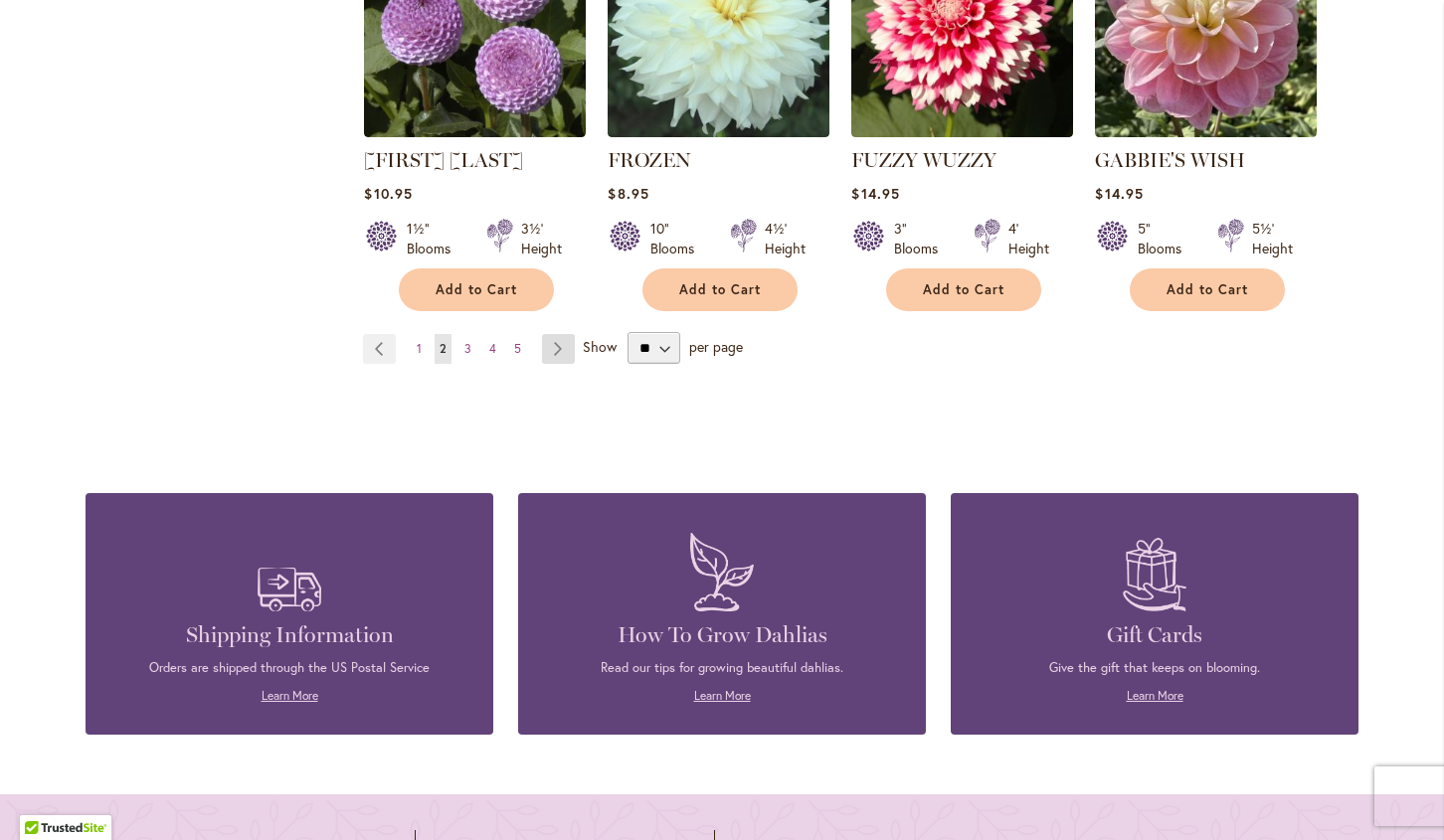 click on "Page
Next" at bounding box center [558, 349] 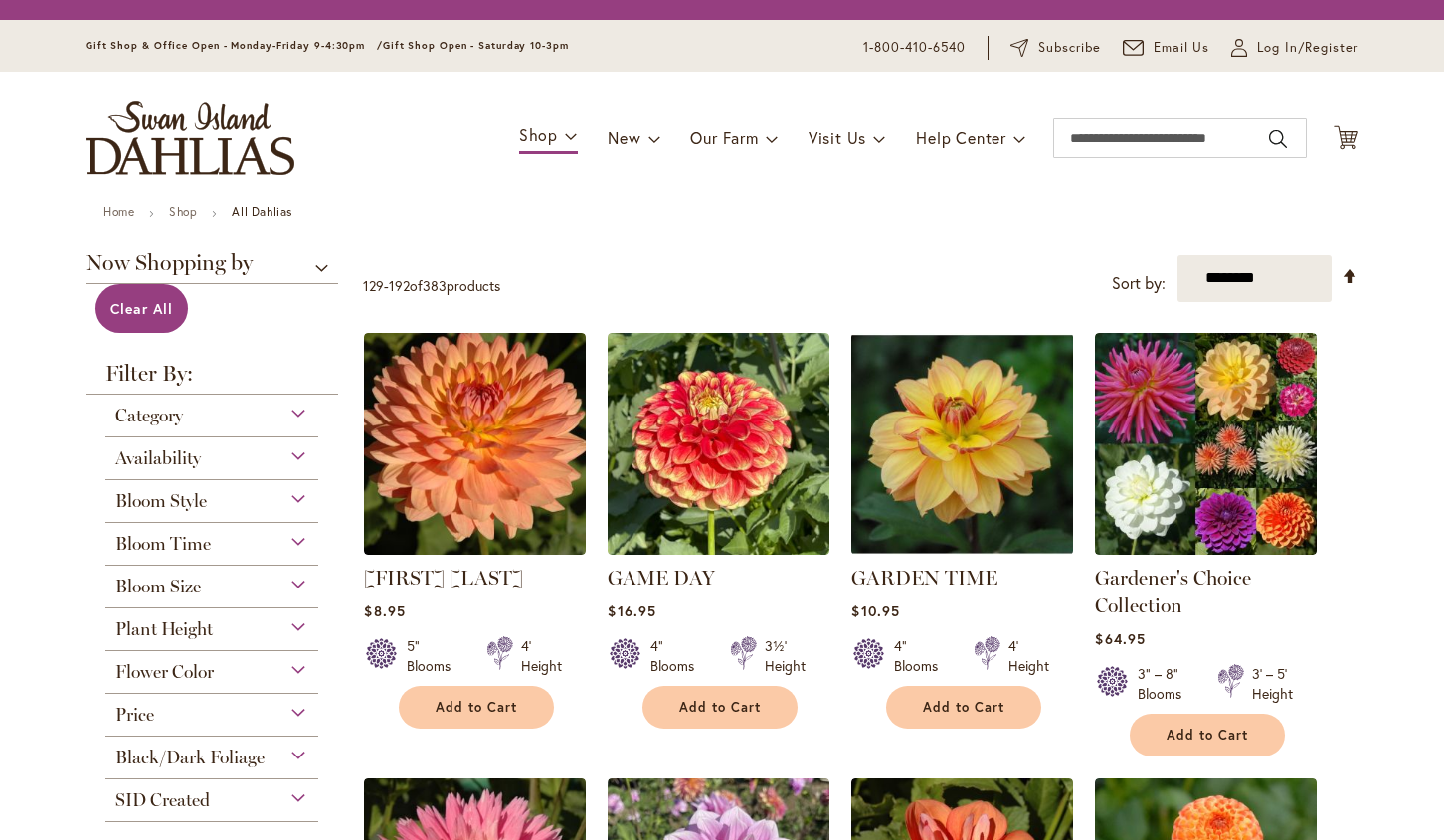 scroll, scrollTop: 0, scrollLeft: 0, axis: both 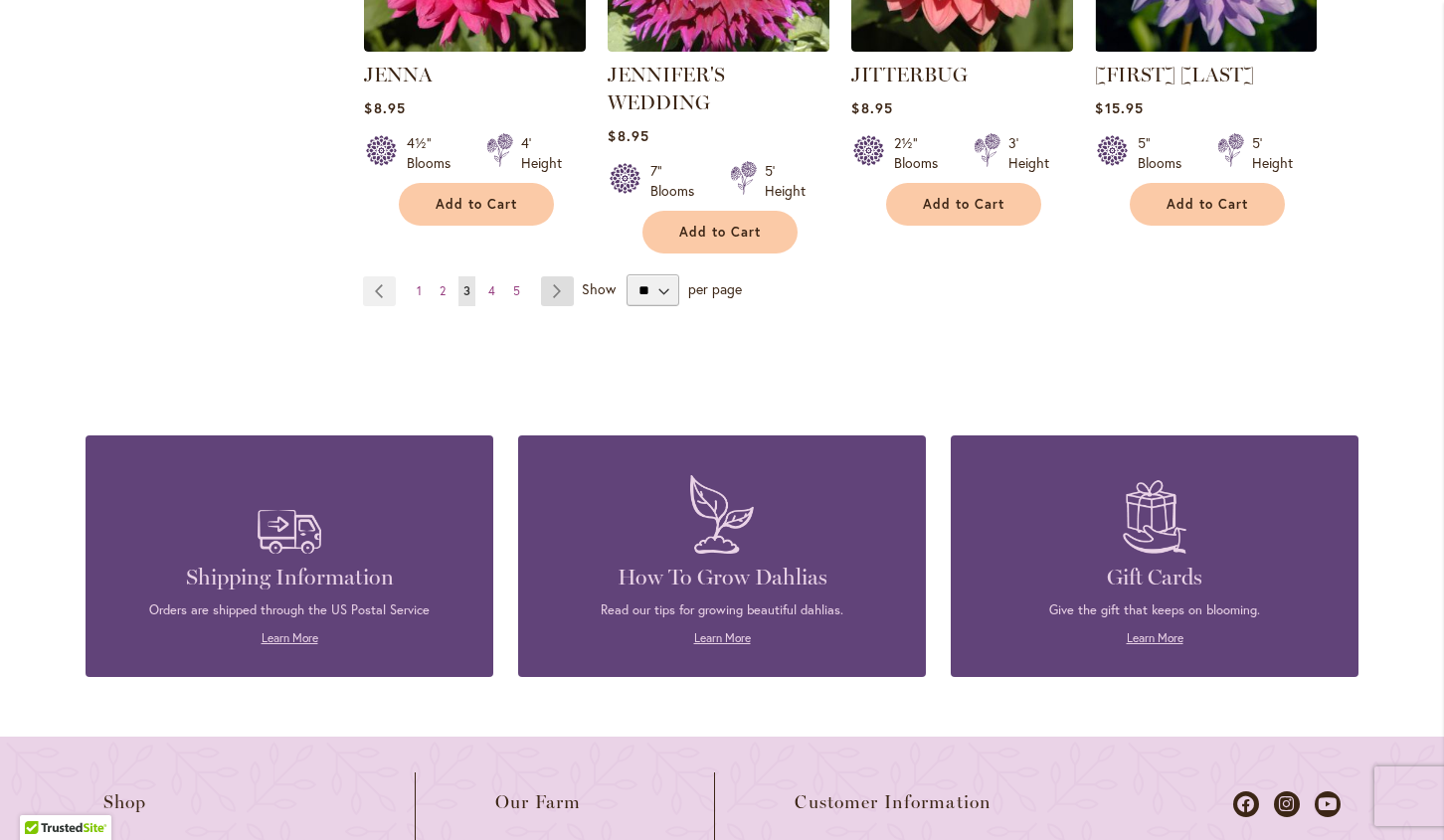 click on "Page
Next" at bounding box center [557, 291] 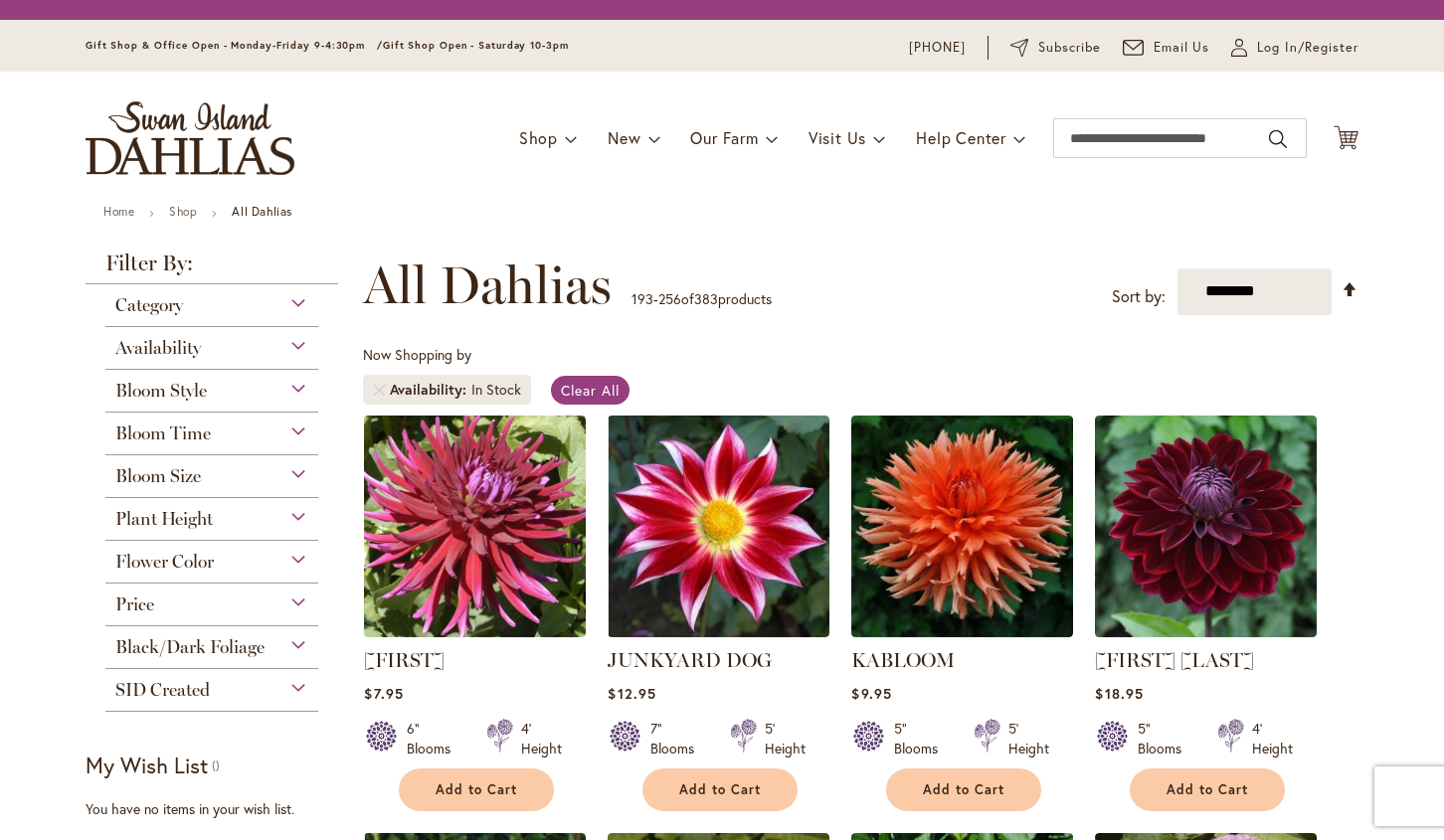 scroll, scrollTop: 0, scrollLeft: 0, axis: both 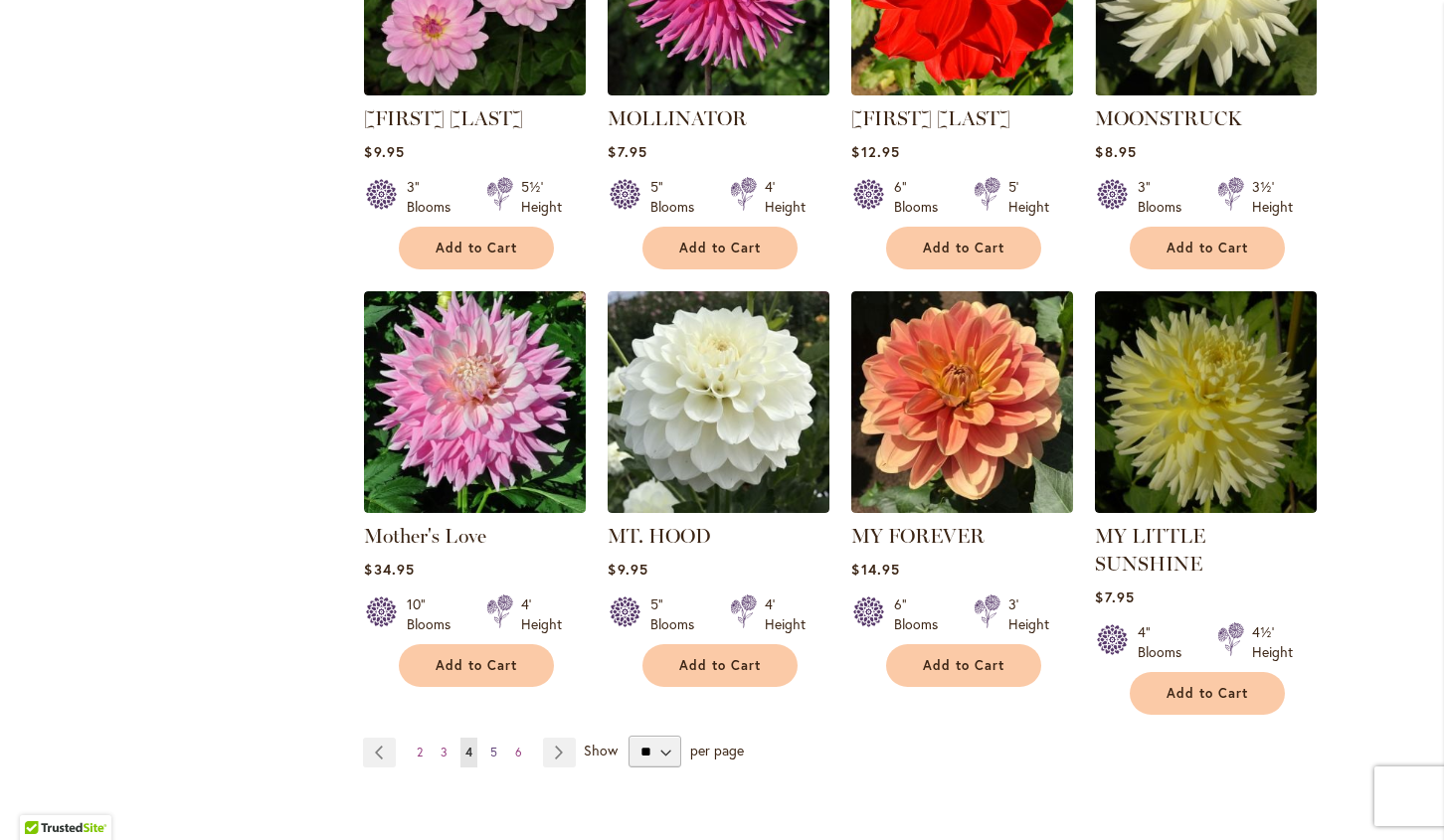 click on "5" at bounding box center (493, 752) 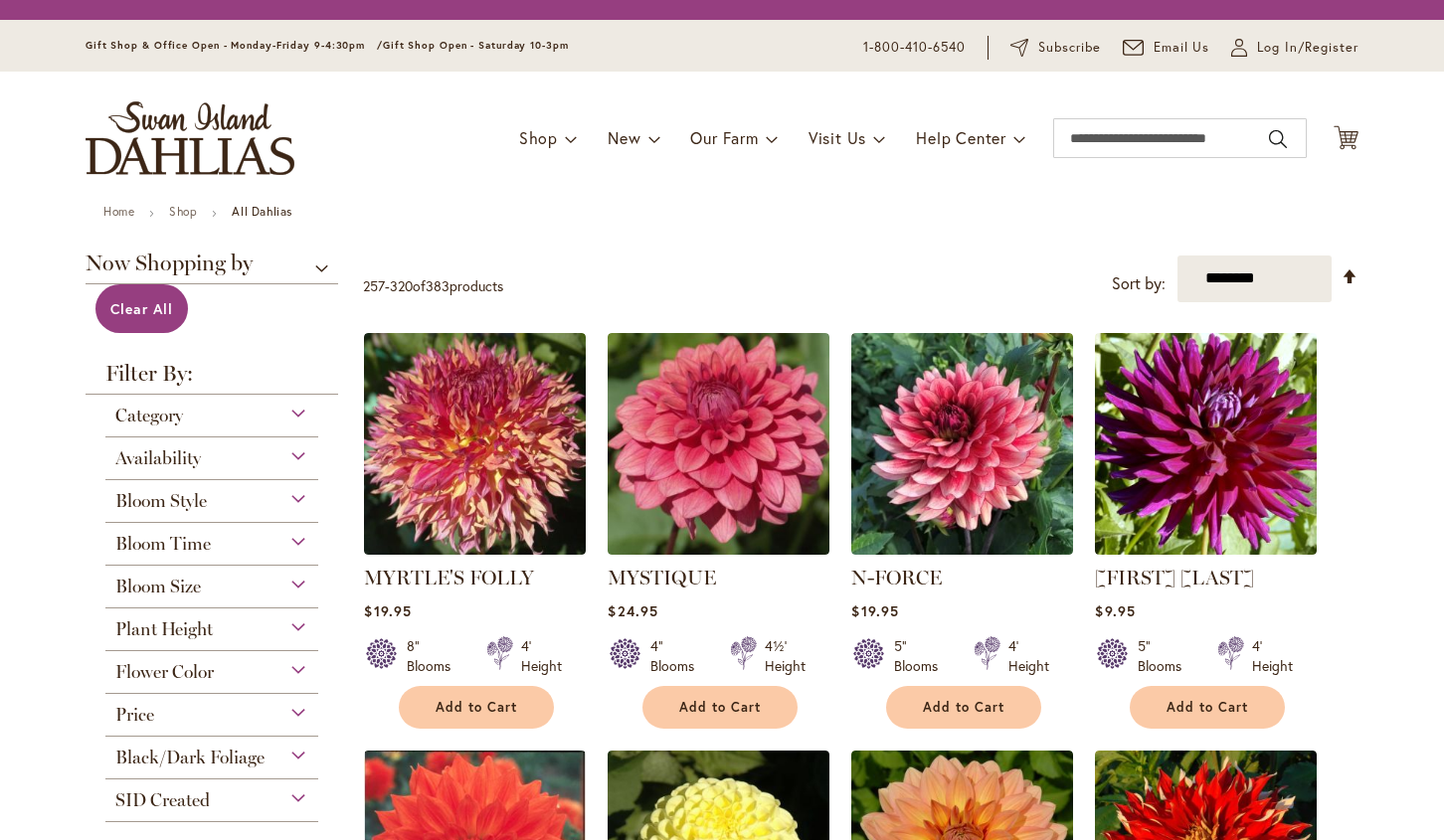 scroll, scrollTop: 0, scrollLeft: 0, axis: both 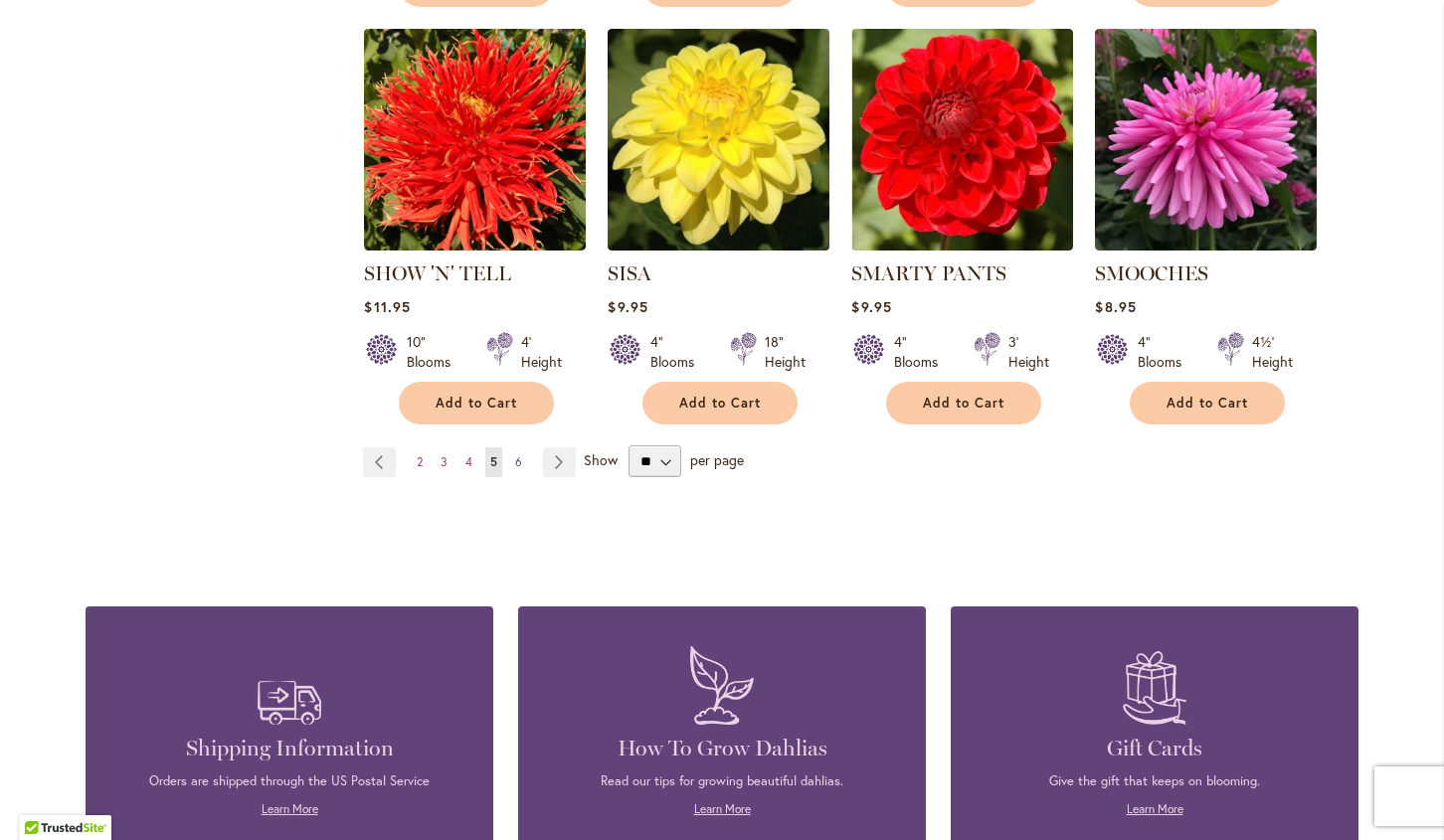 click on "Page
6" at bounding box center [518, 462] 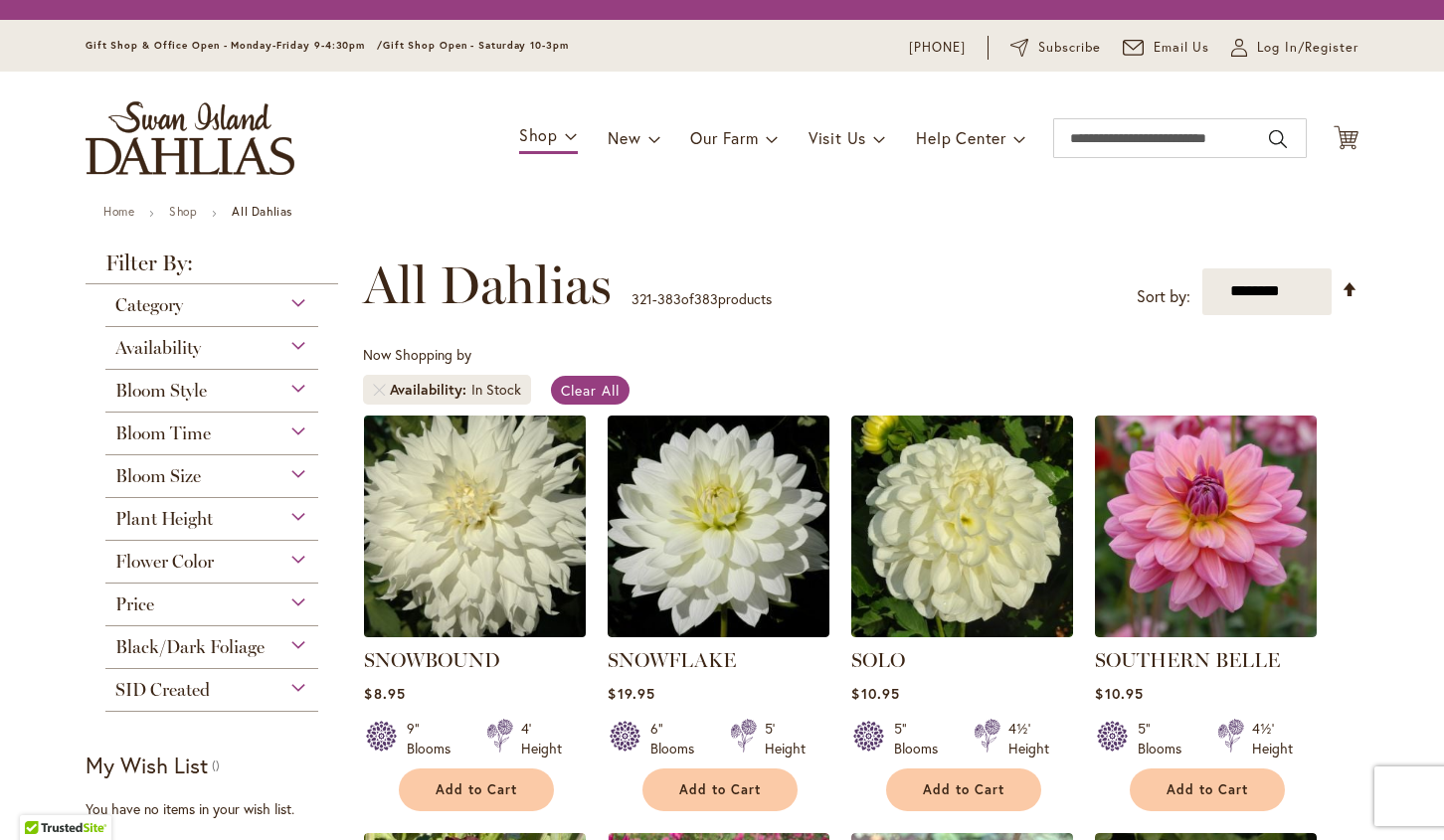 scroll, scrollTop: 0, scrollLeft: 0, axis: both 